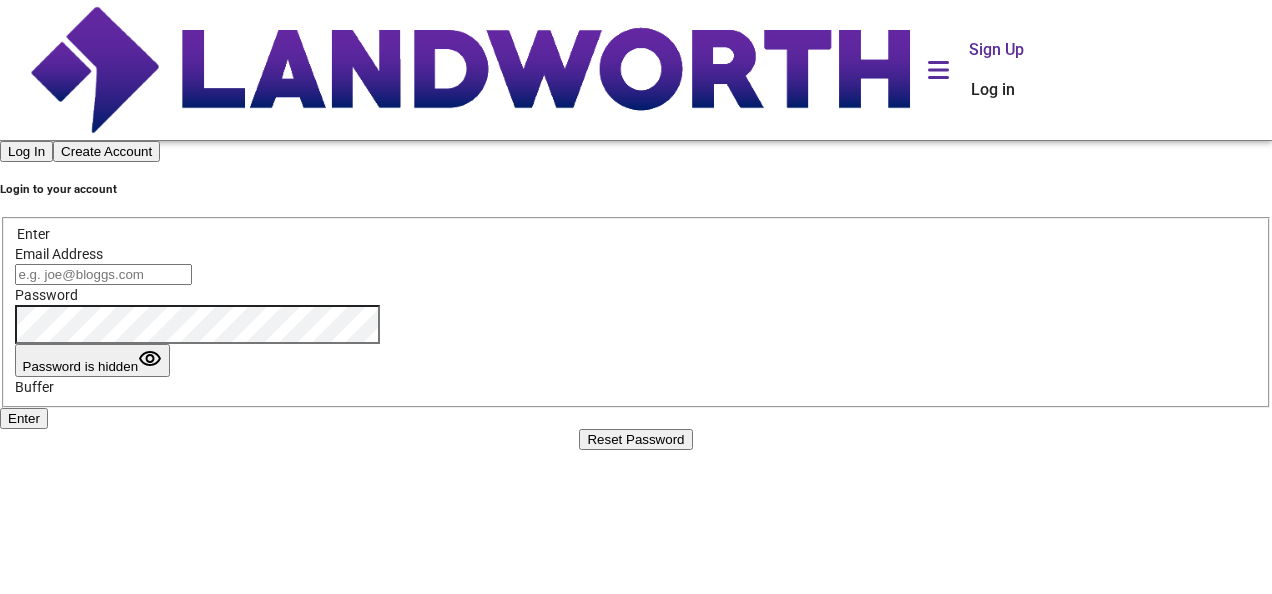 scroll, scrollTop: 0, scrollLeft: 0, axis: both 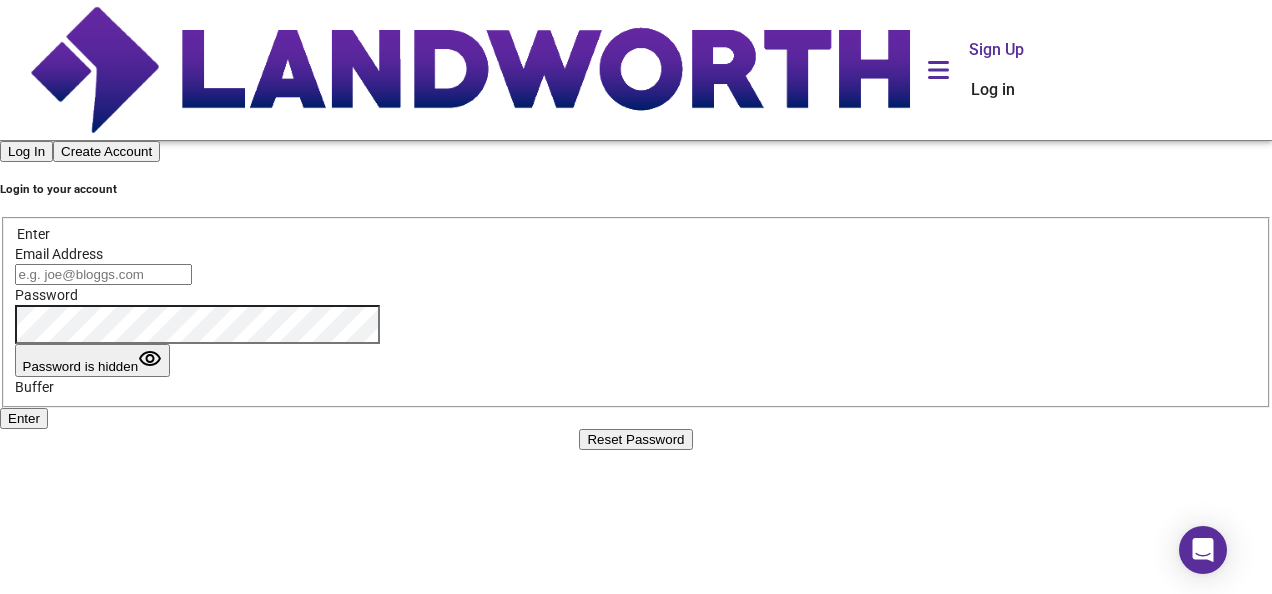 click on "Email Address" at bounding box center (103, 274) 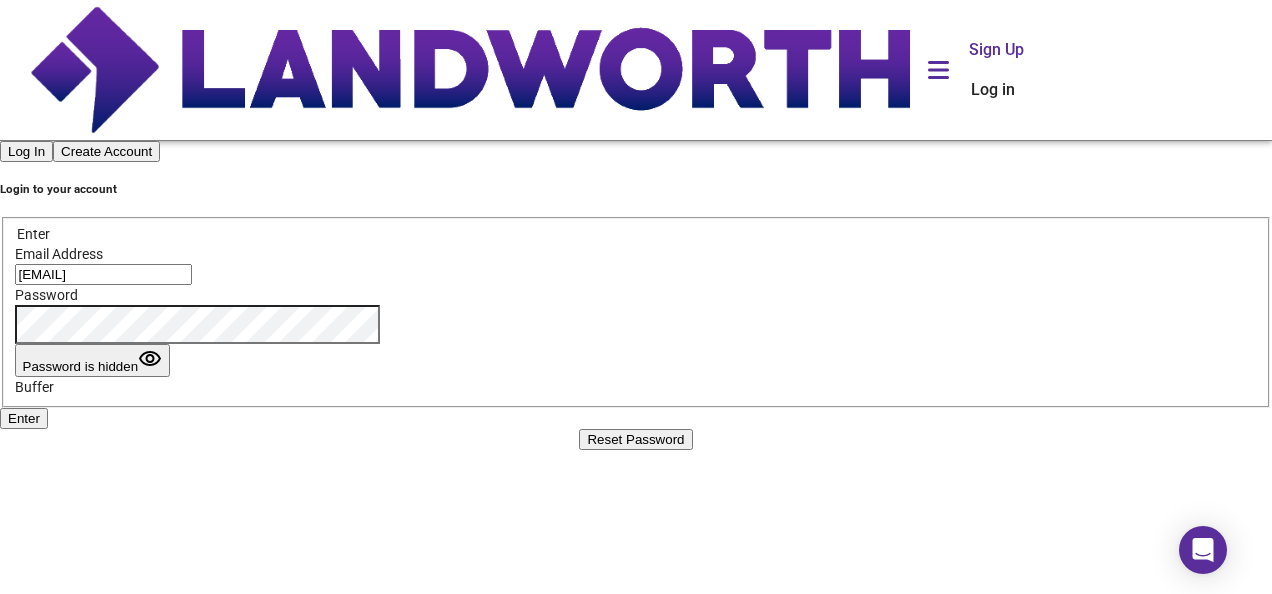 click on "Enter" at bounding box center [24, 418] 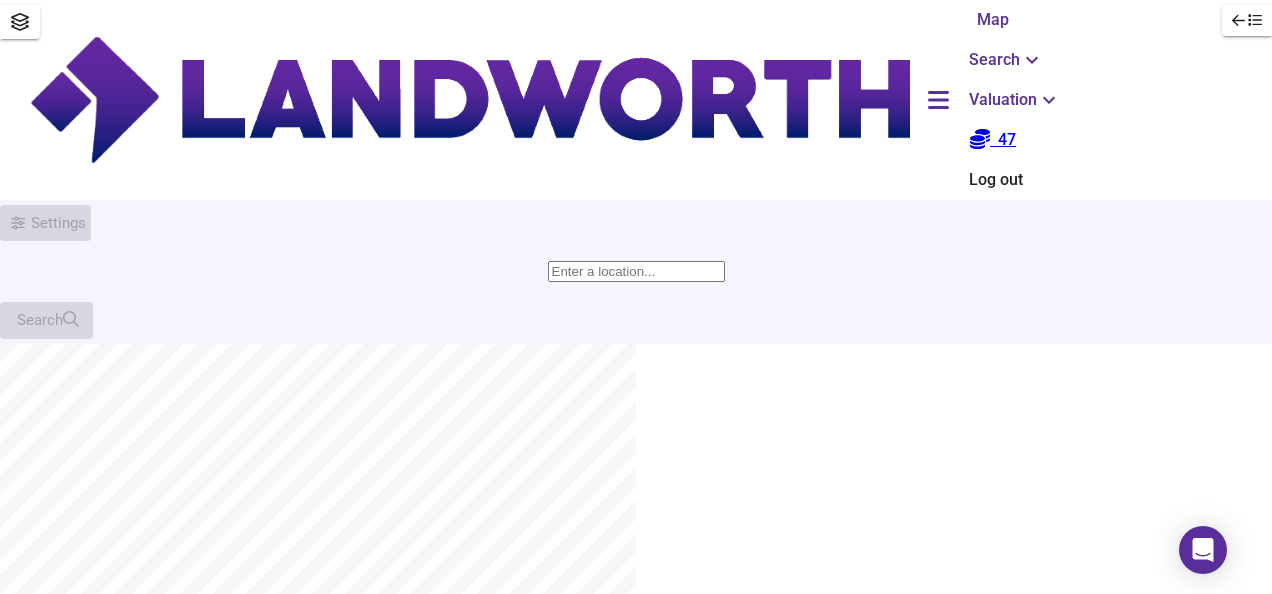scroll, scrollTop: 999406, scrollLeft: 998728, axis: both 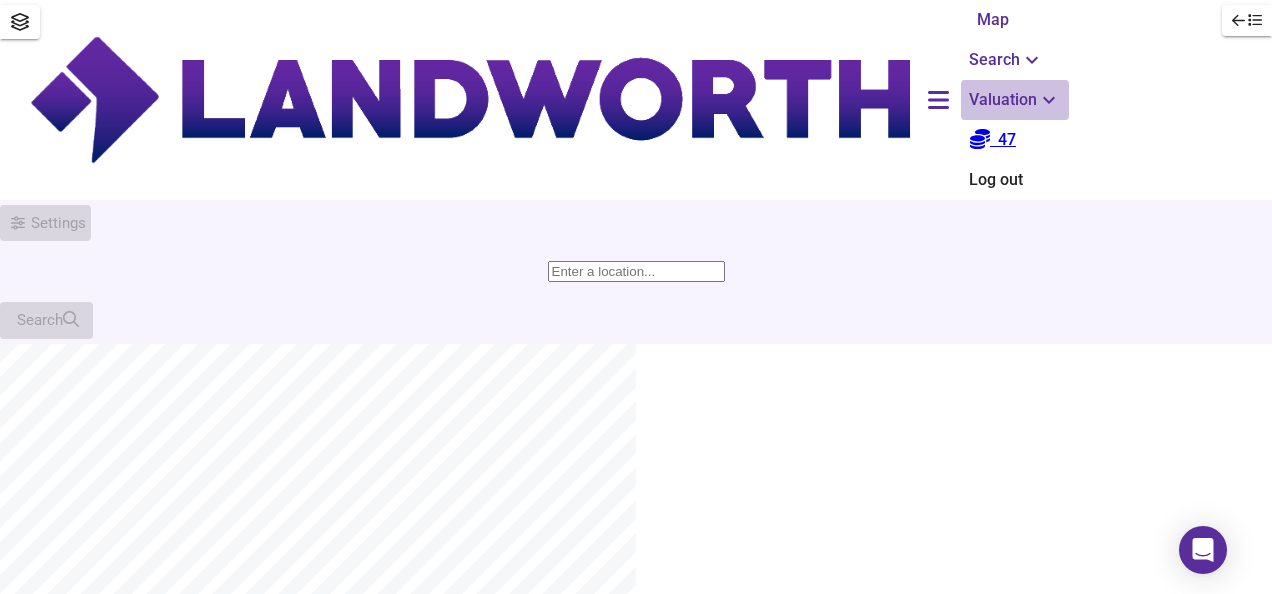 click on "Valuation" at bounding box center (1006, 60) 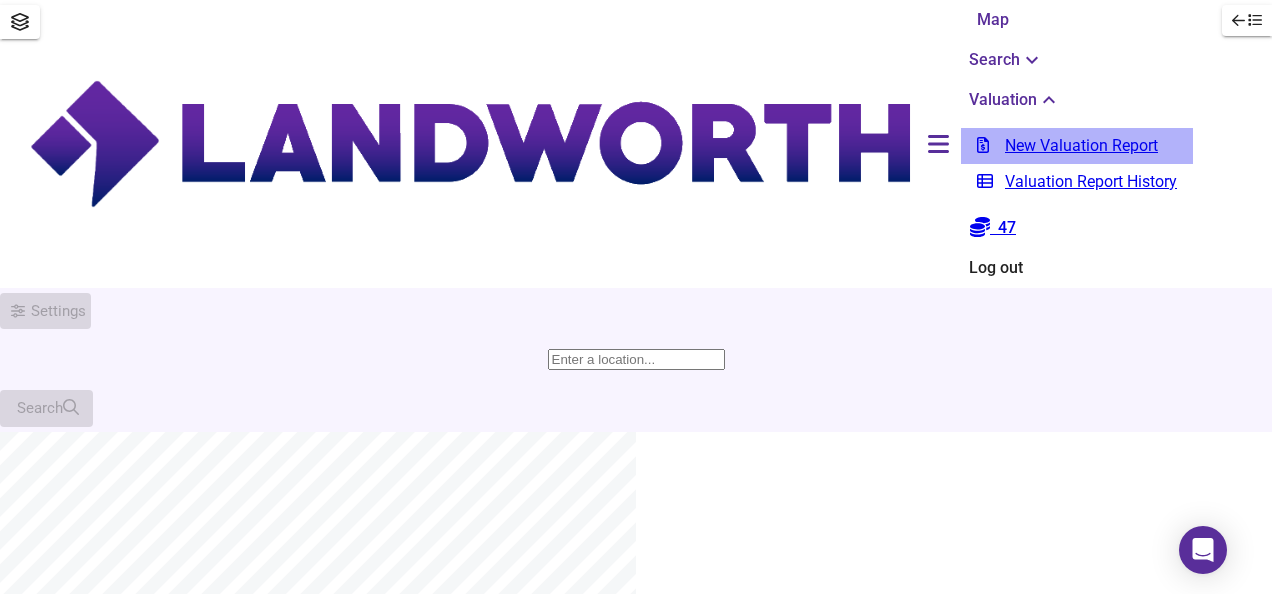 click on "New Valuation Report" at bounding box center (1077, 146) 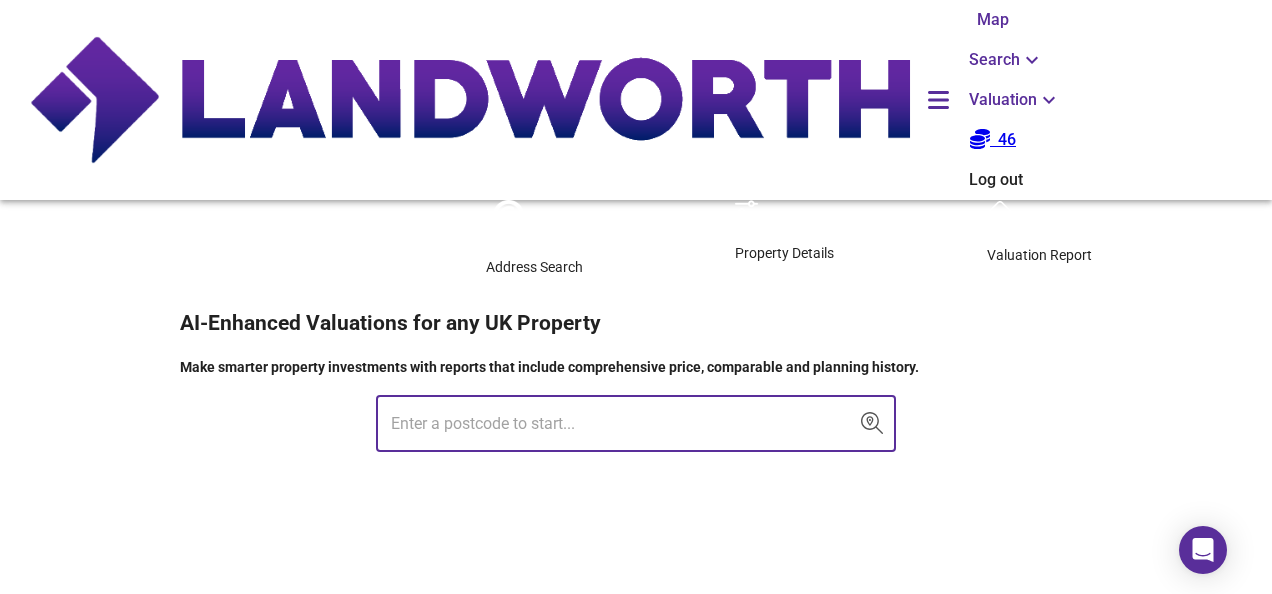 click at bounding box center (621, 424) 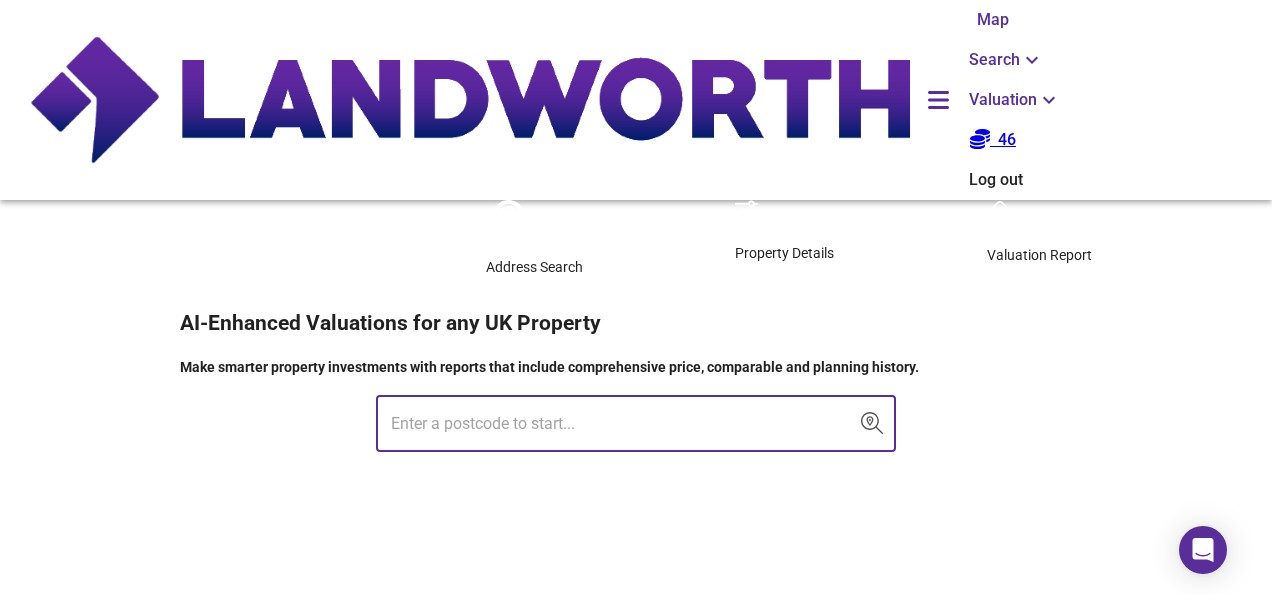 paste on "[POSTCODE]" 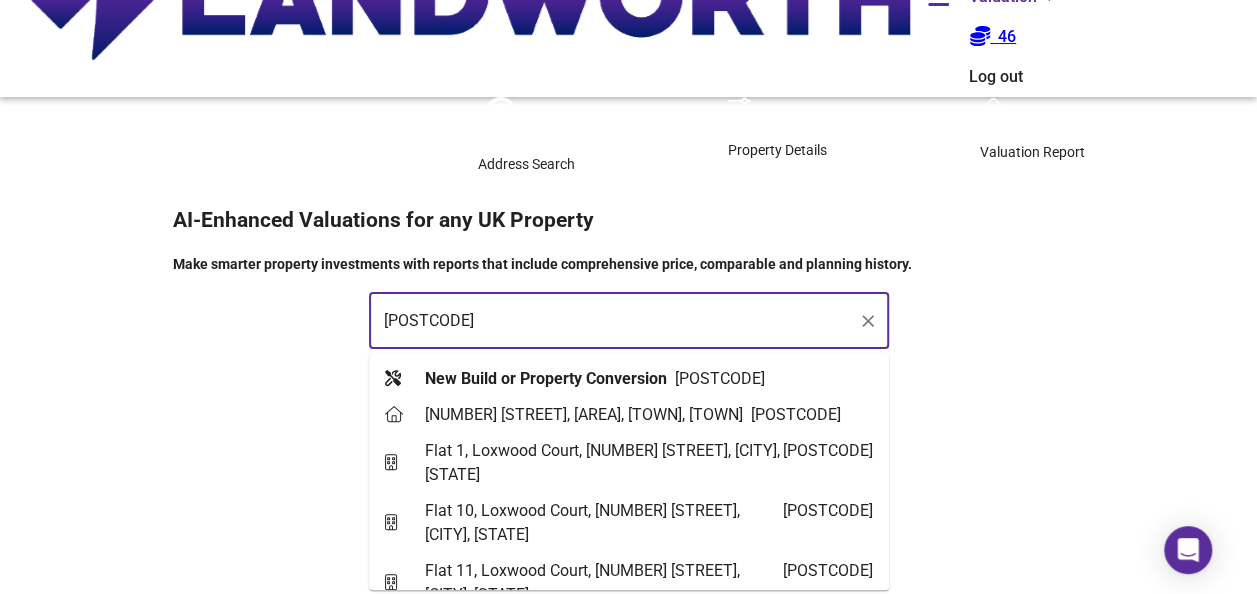 scroll, scrollTop: 154, scrollLeft: 0, axis: vertical 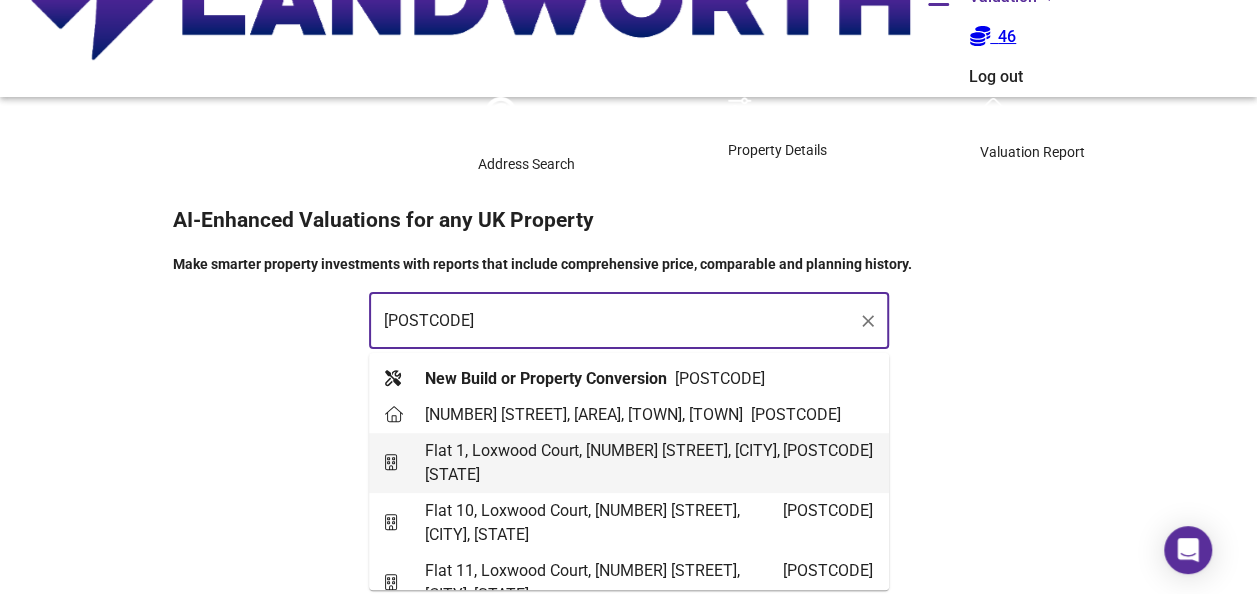 click on "Flat 1, Loxwood Court, [NUMBER] [STREET], [CITY], [STATE]" at bounding box center (604, 463) 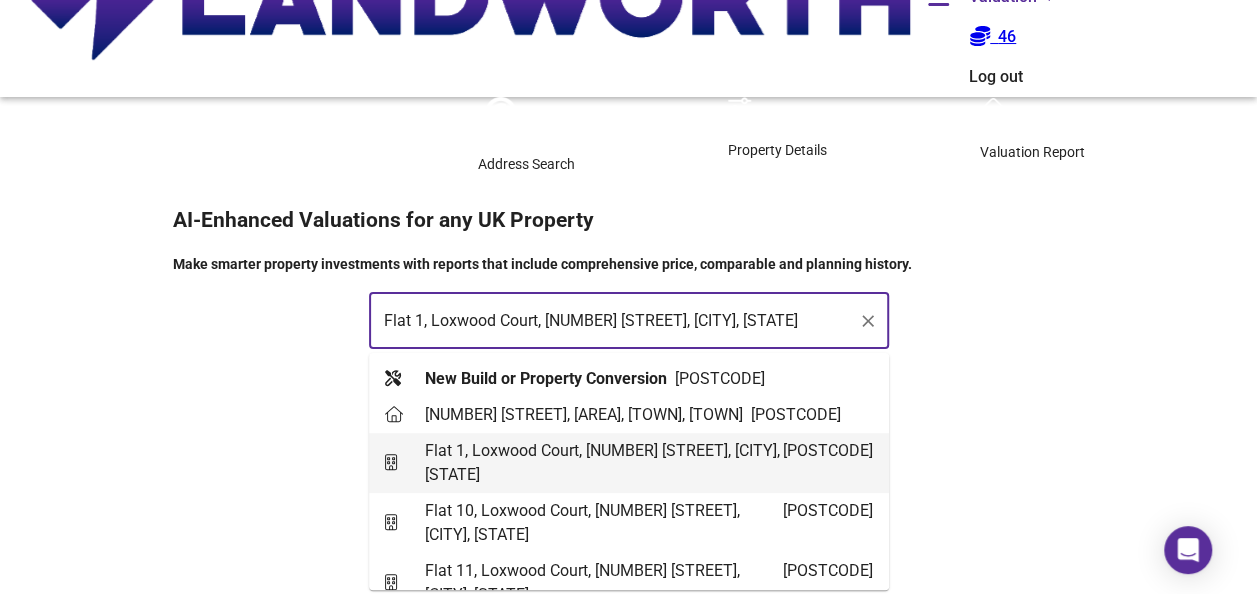 scroll, scrollTop: 0, scrollLeft: 0, axis: both 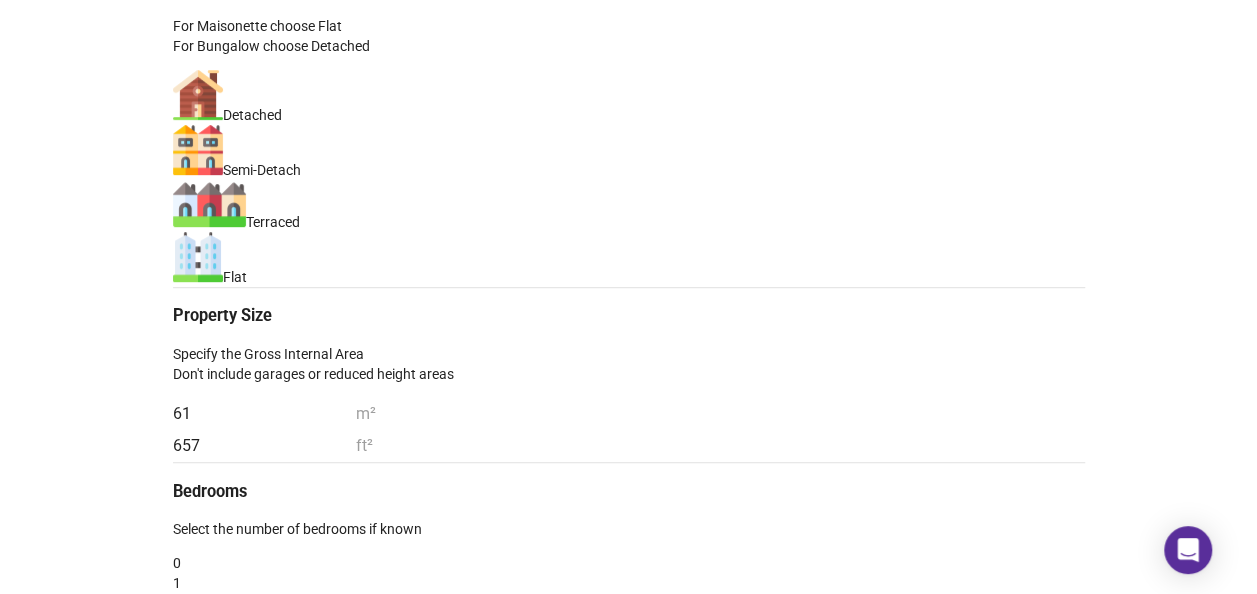 drag, startPoint x: 908, startPoint y: 314, endPoint x: 767, endPoint y: 314, distance: 141 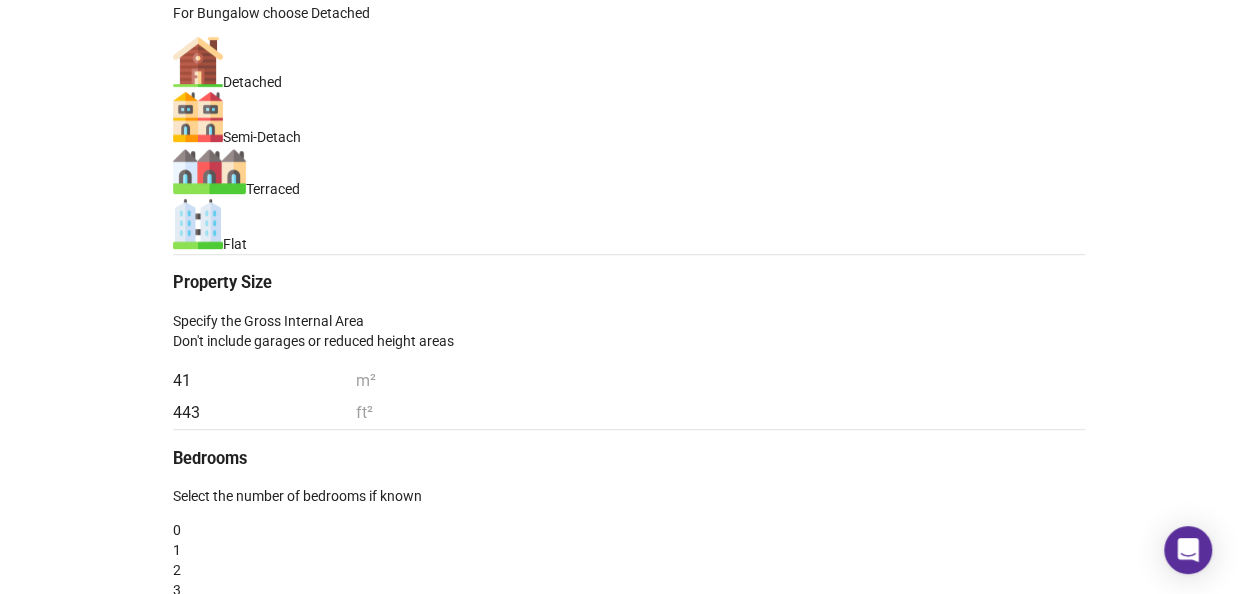 scroll, scrollTop: 493, scrollLeft: 0, axis: vertical 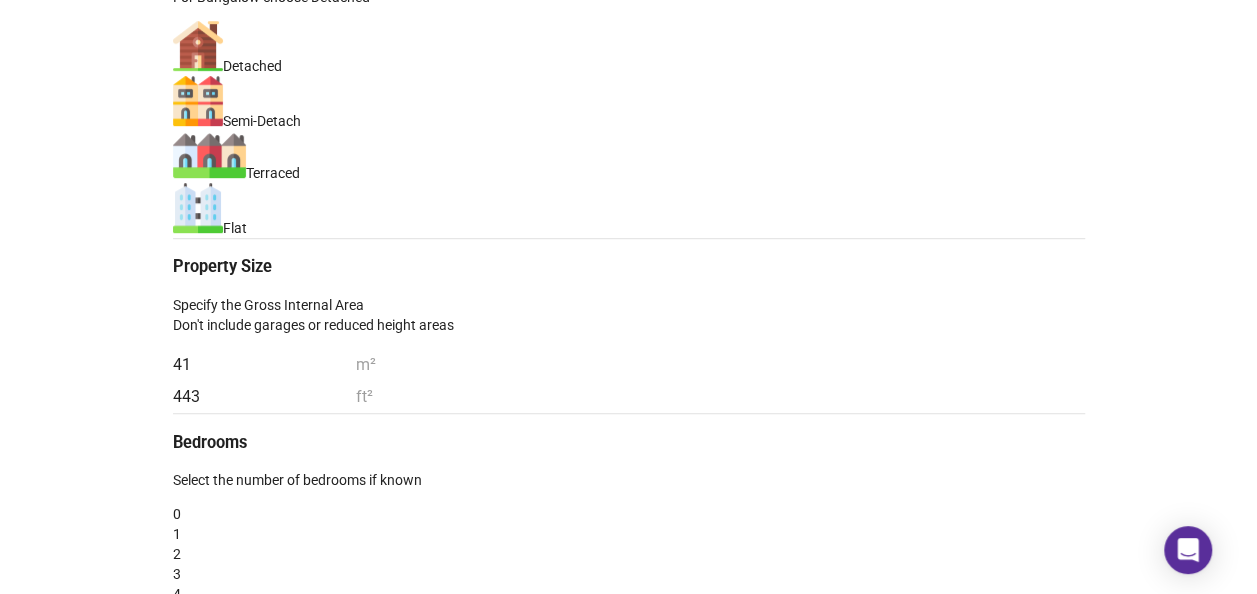 type on "443" 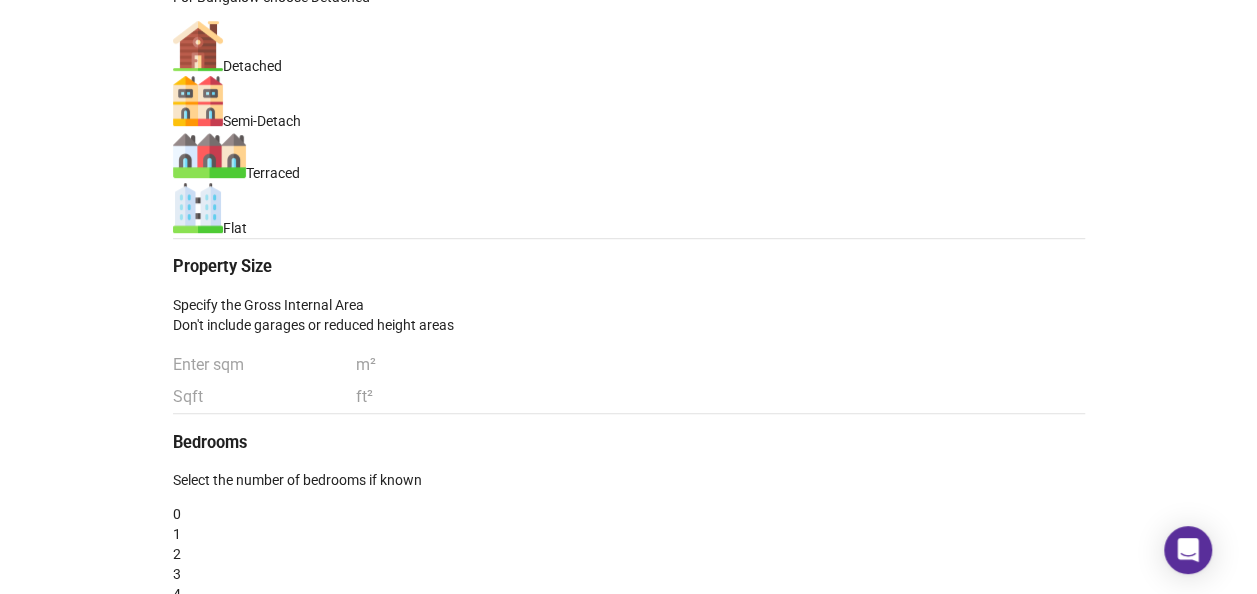 type 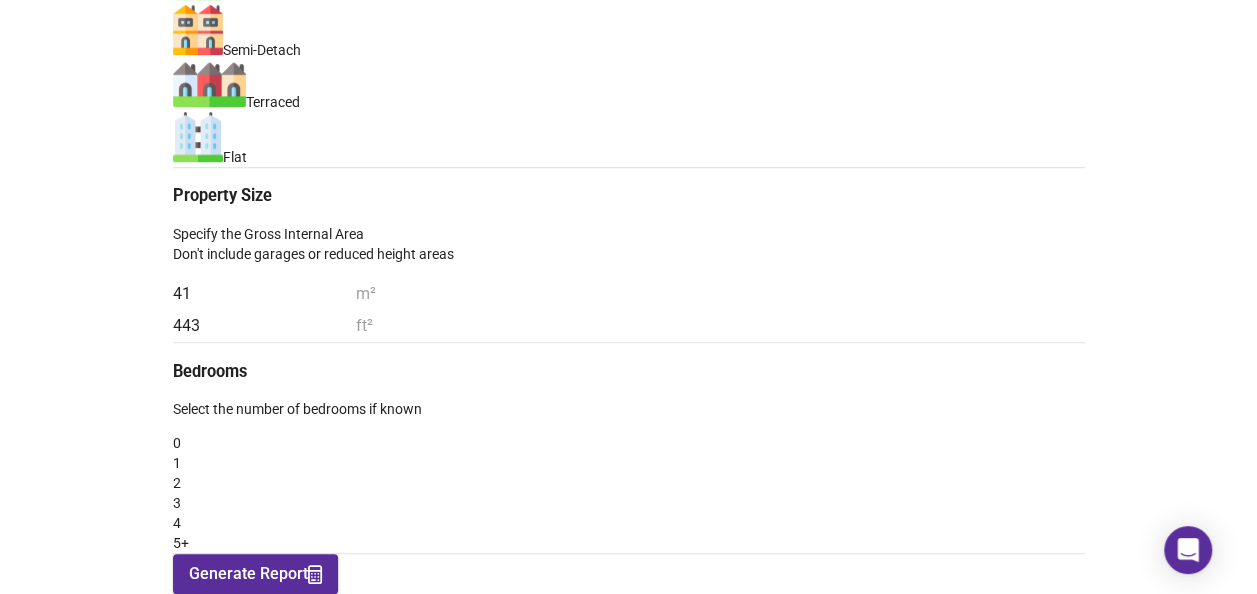 scroll, scrollTop: 596, scrollLeft: 0, axis: vertical 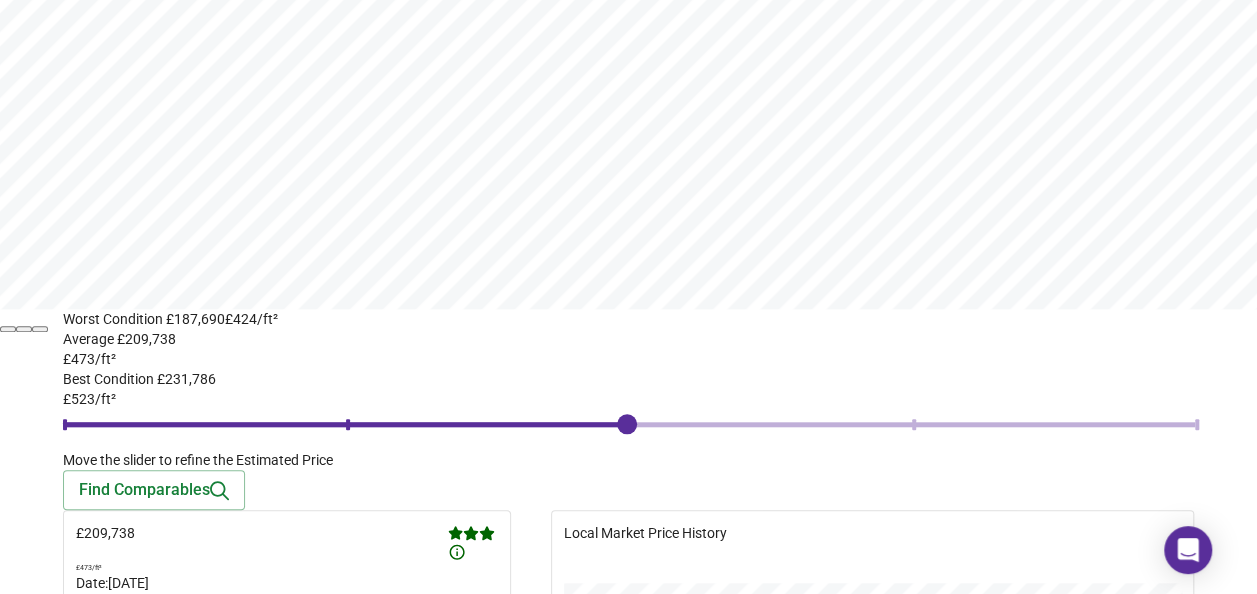 click on "Run Searches" at bounding box center [74, 985] 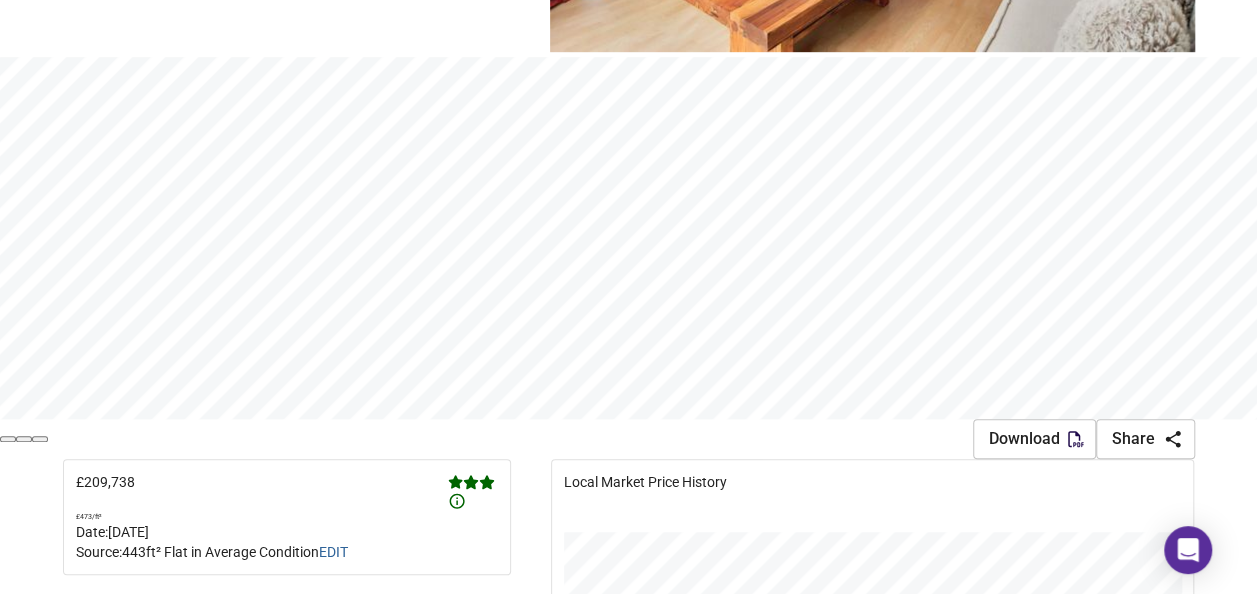 scroll, scrollTop: 645, scrollLeft: 0, axis: vertical 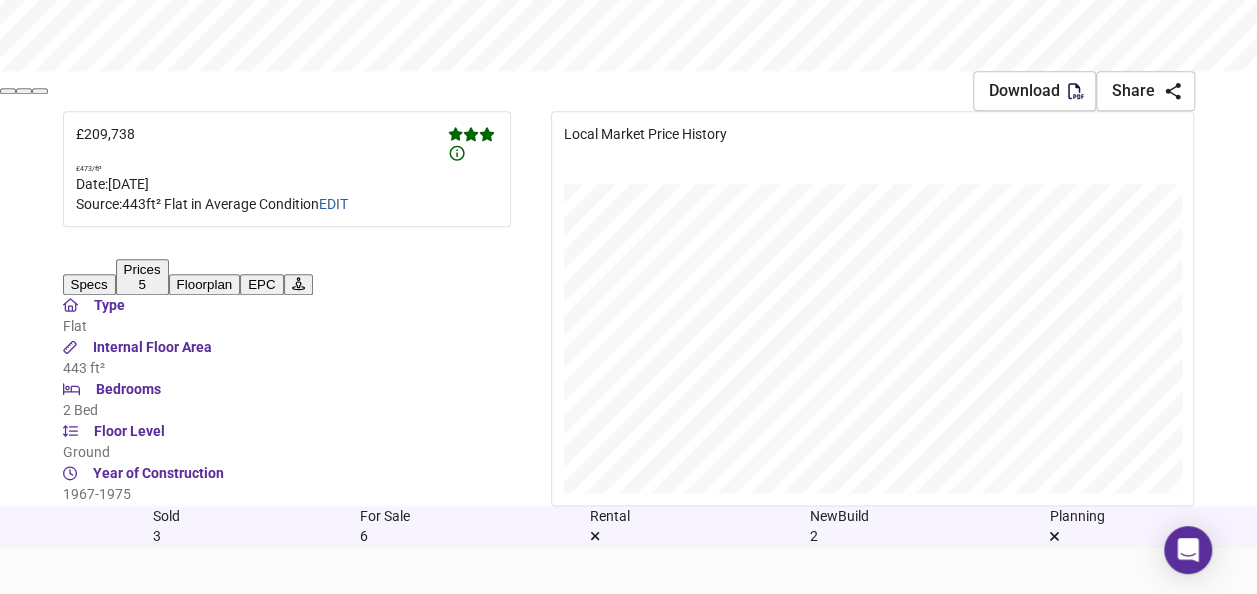 click on "Map Search Valuation    45 Log out Flat 1, Loxwood Court, [NUMBER] [STREET], [CITY], [STATE], [POSTCODE] Download Share £ 209,738   £473/ft²   Date:  1 July 2025 Source:  443ft² Flat in Average Condition EDIT Specs Prices   5 Floorplan EPC Type Flat Internal Floor Area 443 ft² Bedrooms 2 Bed Floor Level Ground Year of Construction 1967-1975   Local Market Price History   Sold 3 For Sale 6 Rental New  Build 2 Planning   See Map Found  3  Propert ies     £ 276,667   at  £ 456 / ft²   average      Expand Today           ​       Sort   similarityscore ​ SOLD £245,000   TODAY  £ 241,881   12    11 Kingston Gardens, [POSTCODE] 11 Kingston Gardens, [POSTCODE] 1  Bed   Flat Purpose Built Spacious 474 ft² £ 517 / ft² Very Similar 82 % 31 Jan 2025 SOLD £285,000   TODAY  £ 287,751 No Floorplan Flat 3, Chailey Court, [NUMBER] [STREET], [POSTCODE] Flat 3, Chailey Court, [NUMBER] [STREET], [POSTCODE] 2  Bed   Flat No tags found 657 ft² £ 434 / ft² Similar 63 % 27 Aug 2024 SOLD   2" at bounding box center [628, 278] 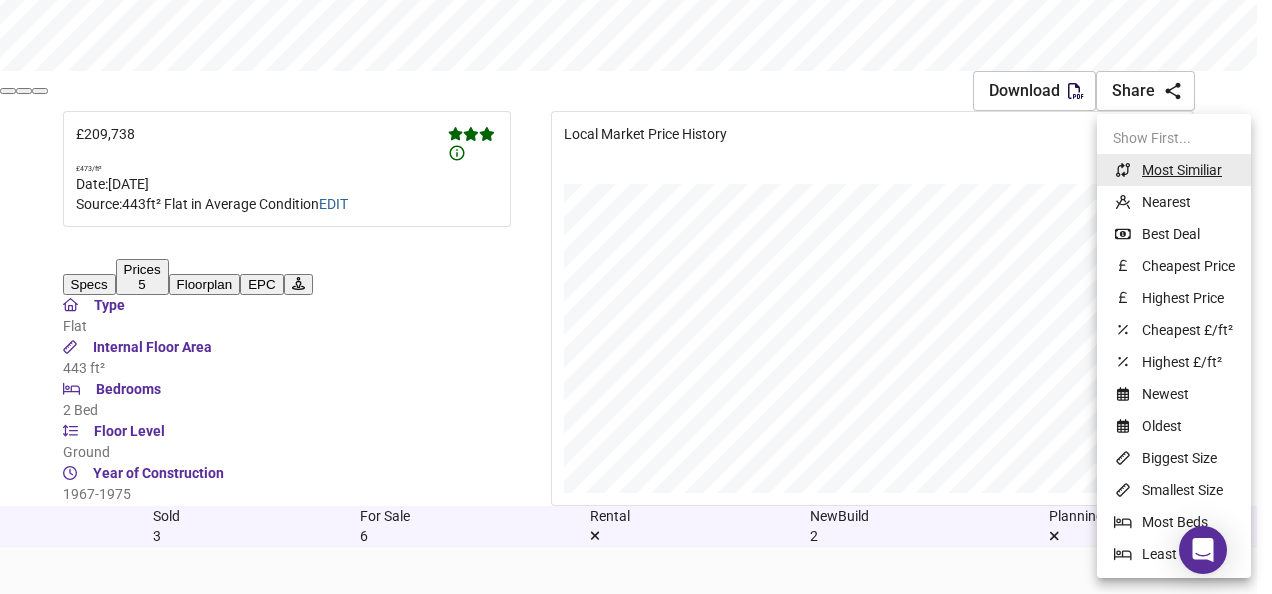 click on "Nearest" at bounding box center (1174, 202) 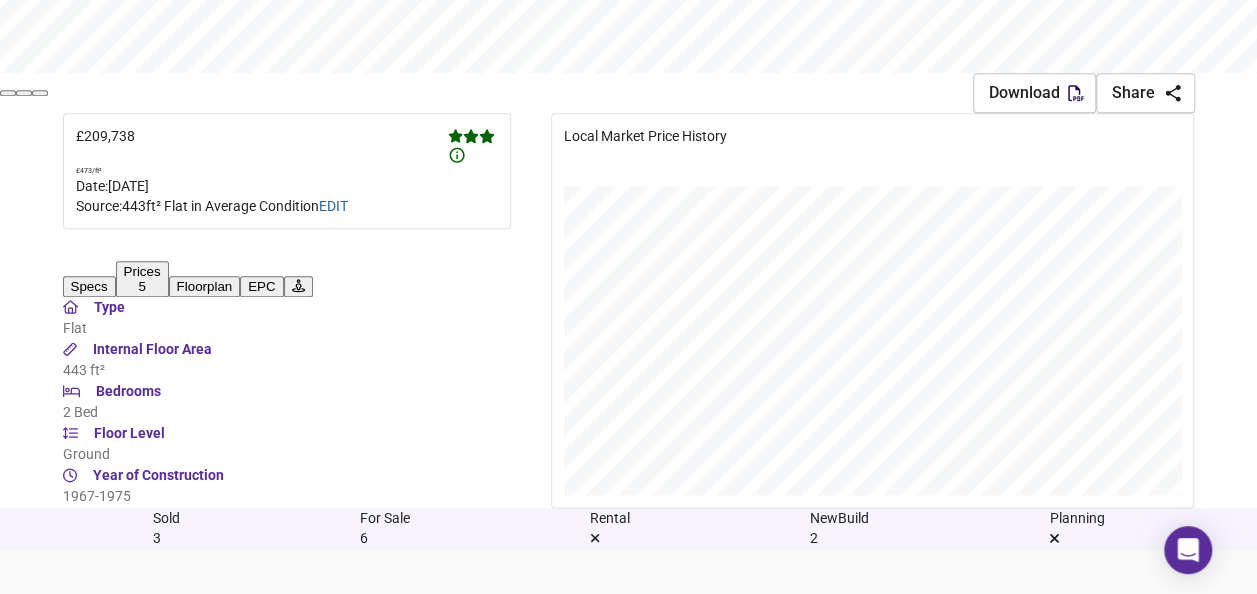 scroll, scrollTop: 1032, scrollLeft: 0, axis: vertical 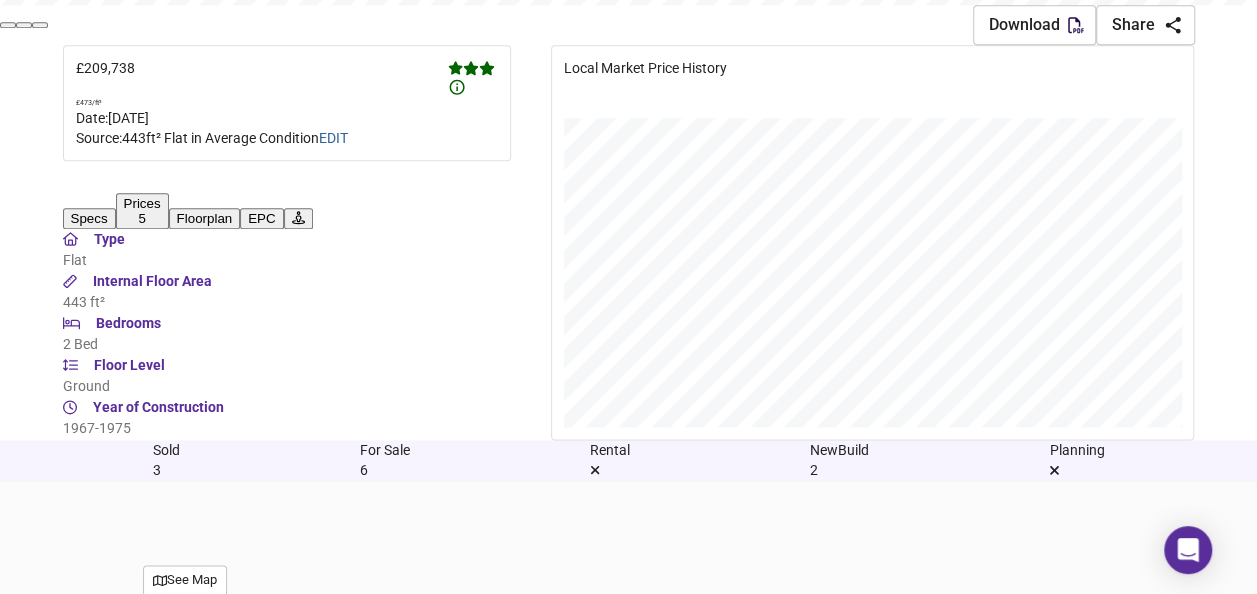 click at bounding box center [242, 1128] 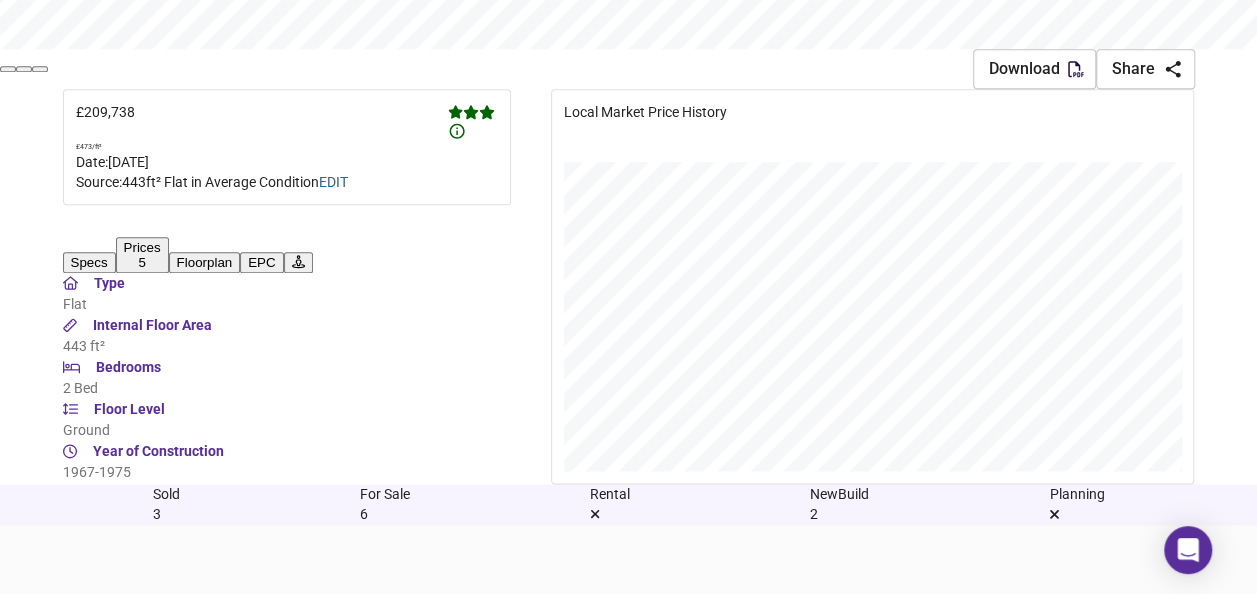 scroll, scrollTop: 986, scrollLeft: 0, axis: vertical 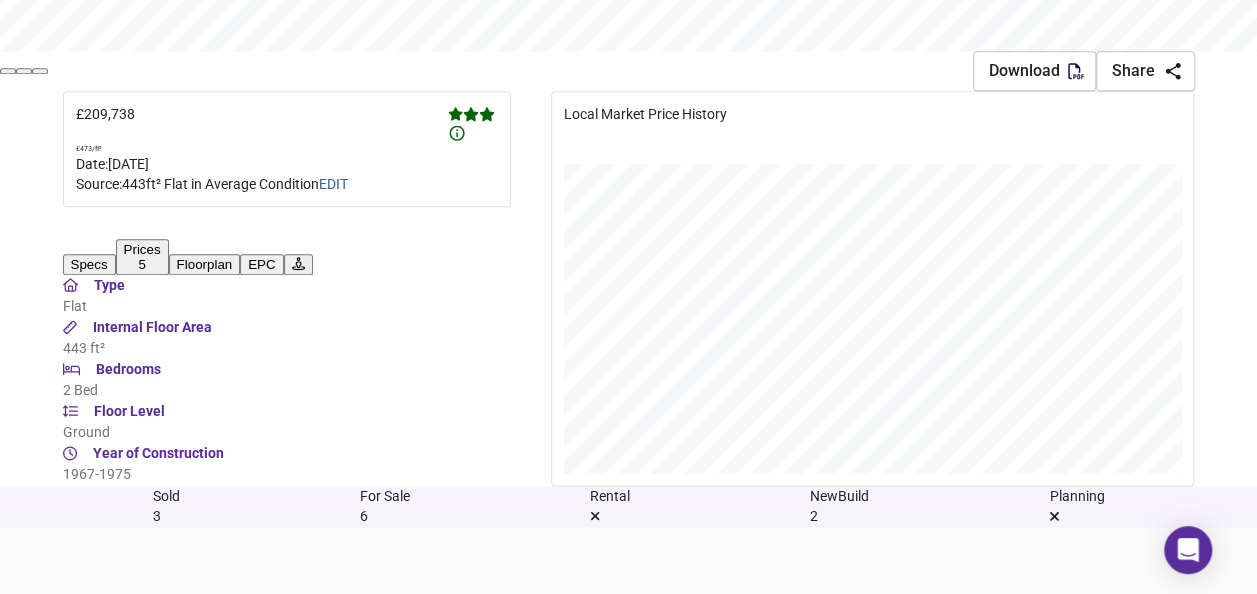 click on "Land Registry       Street View       Birds-Eye View" at bounding box center [790, 1189] 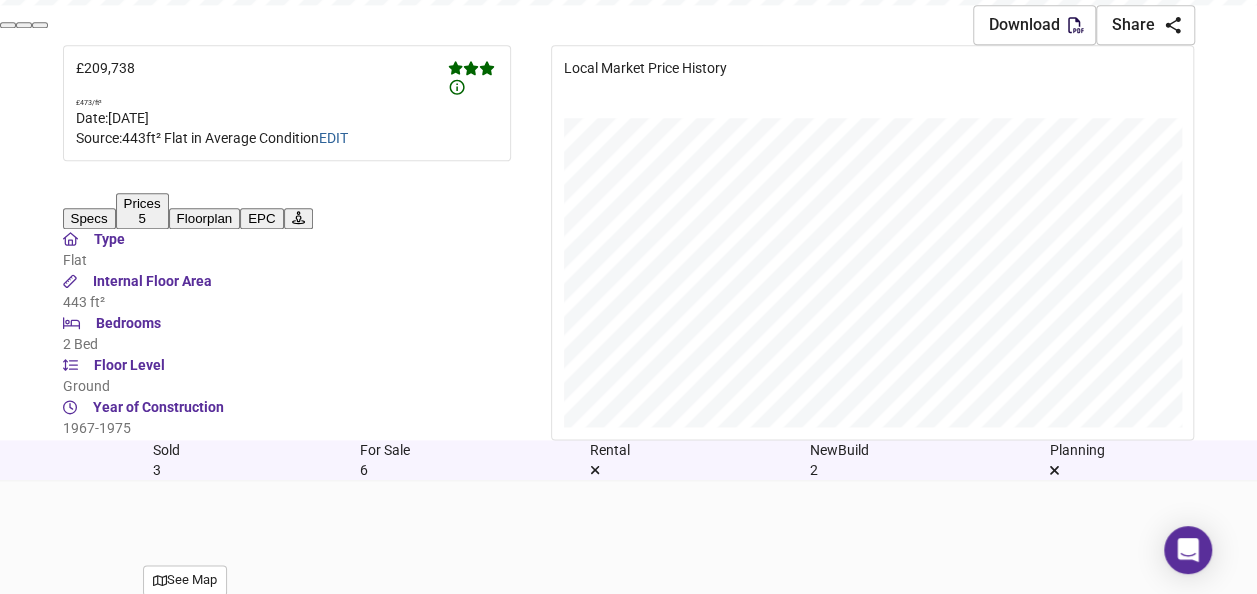 click at bounding box center (242, 1416) 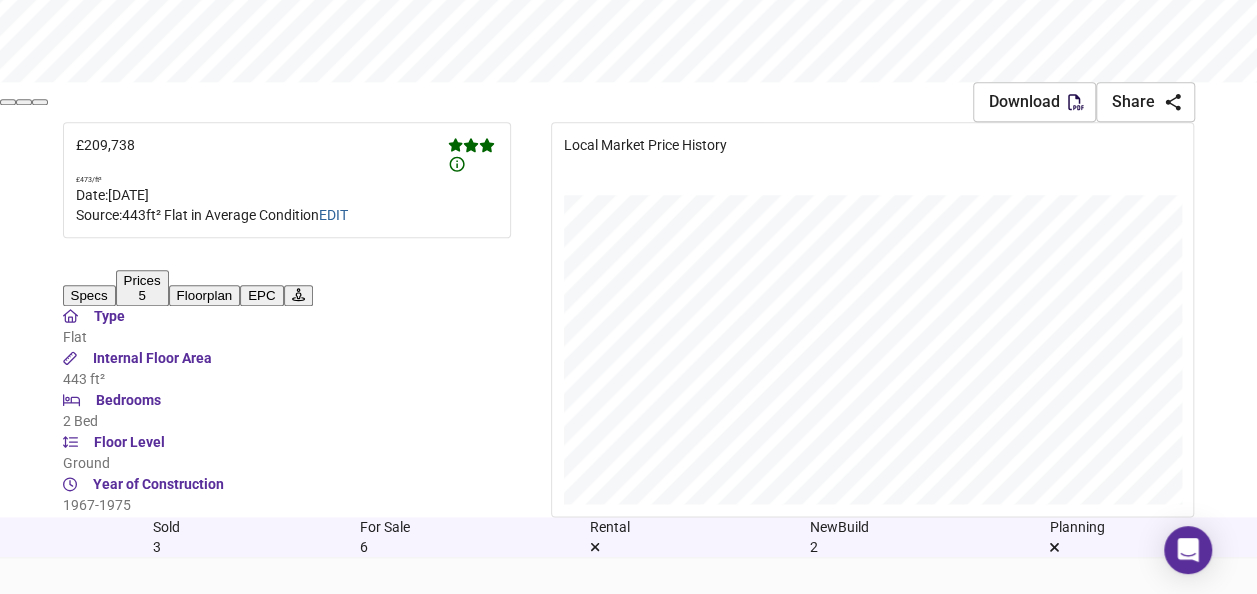 scroll, scrollTop: 947, scrollLeft: 0, axis: vertical 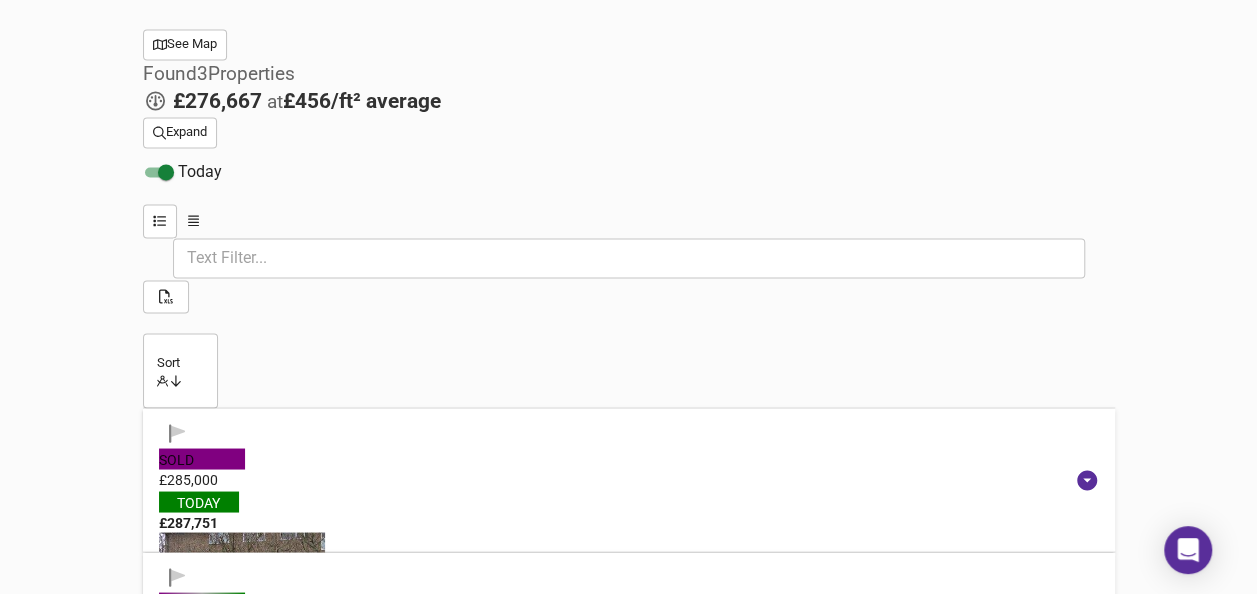 click on "No Floorplan" at bounding box center [269, 979] 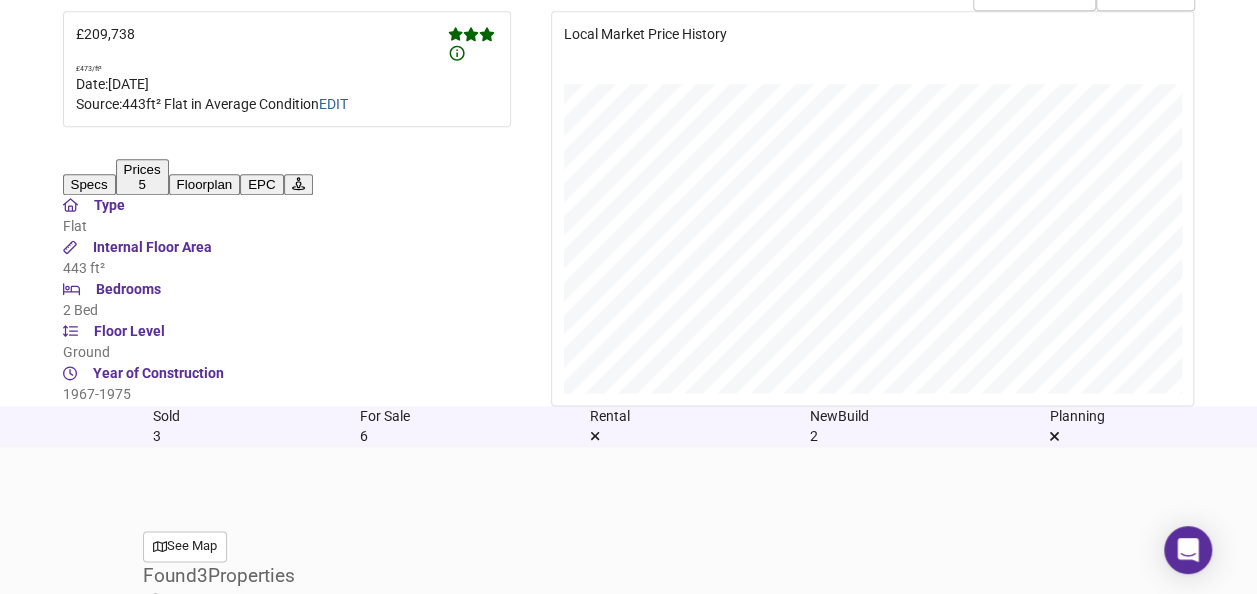 scroll, scrollTop: 1032, scrollLeft: 0, axis: vertical 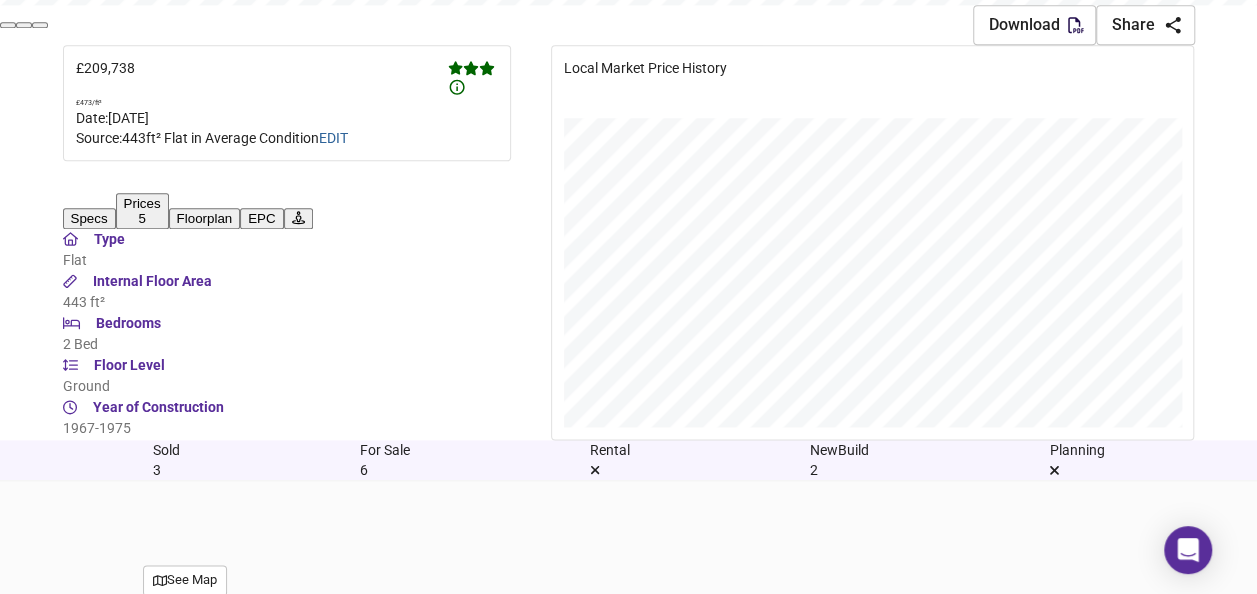 click on "Expand" at bounding box center [180, 668] 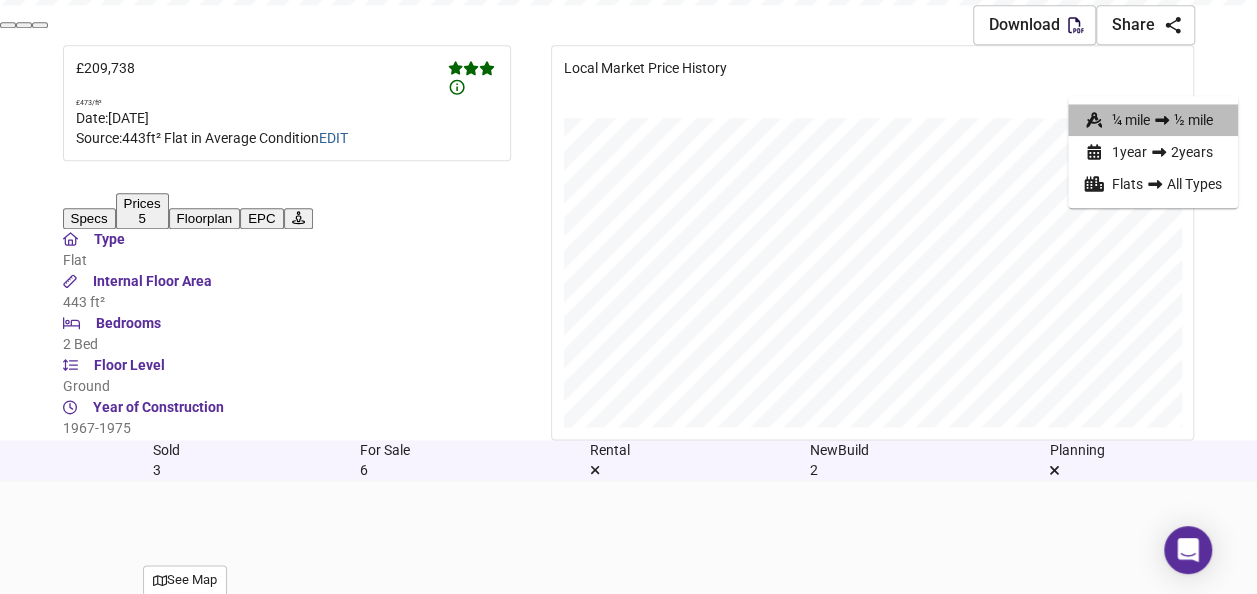 click on "¼ mile ½ mile" at bounding box center (1153, 120) 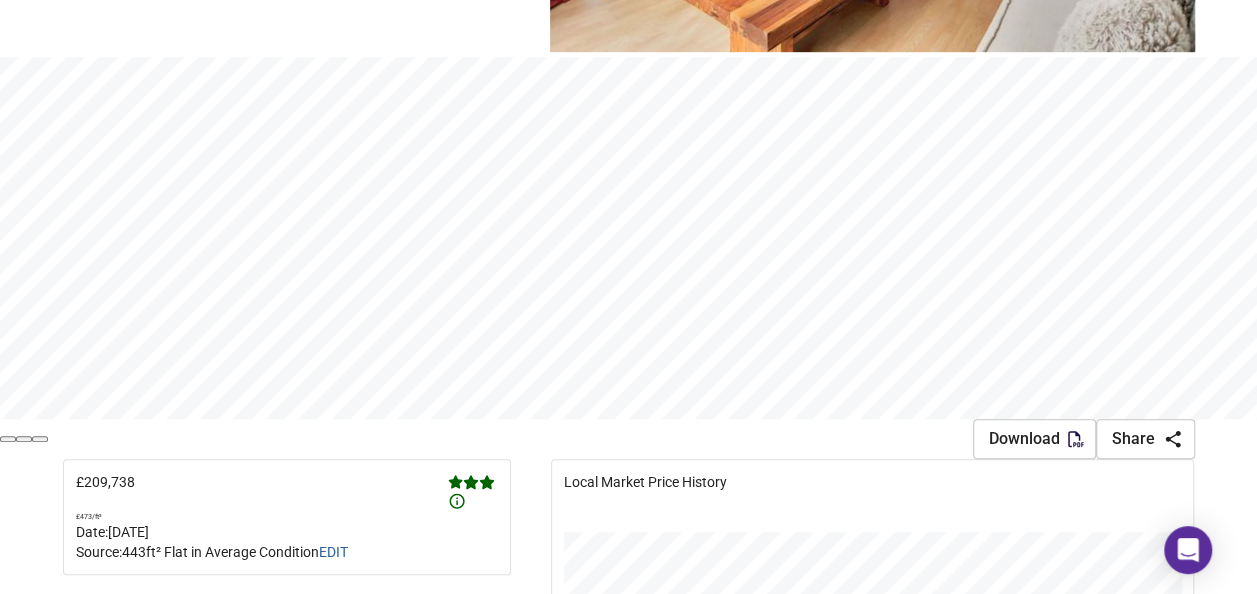 scroll, scrollTop: 1032, scrollLeft: 0, axis: vertical 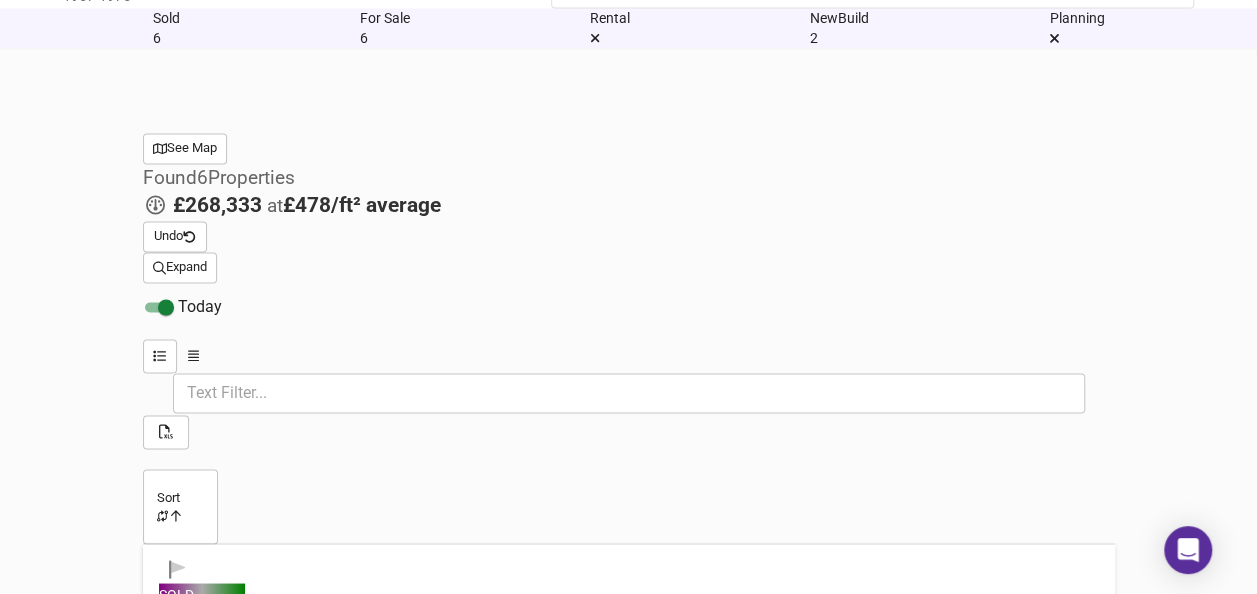 click at bounding box center [219, 1543] 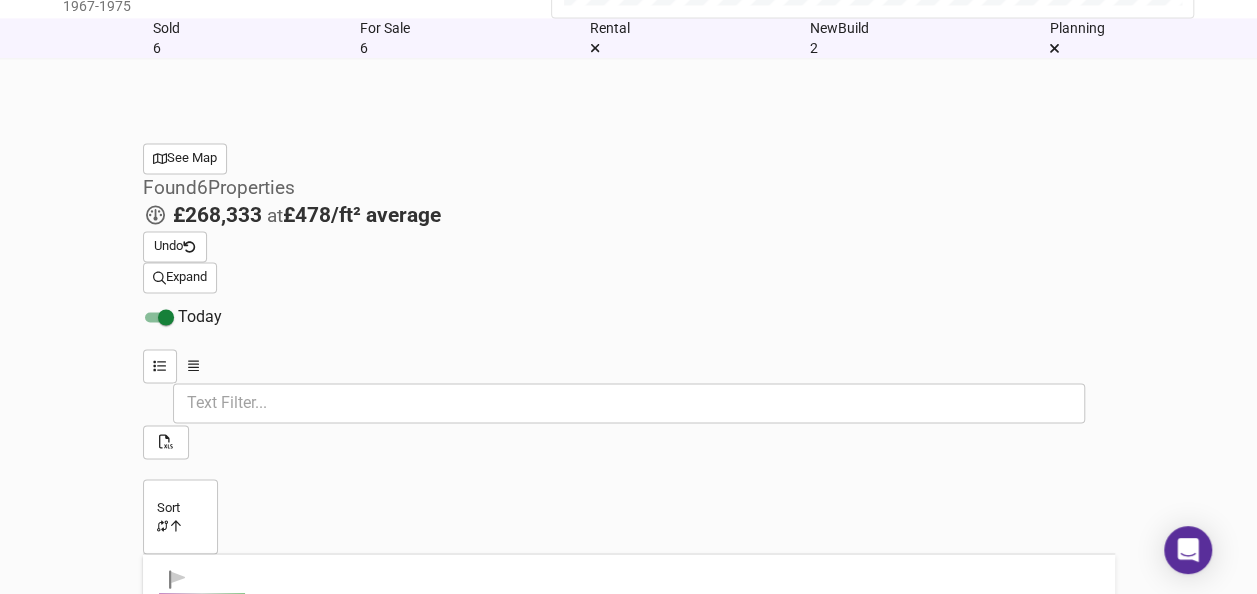 scroll, scrollTop: 1464, scrollLeft: 0, axis: vertical 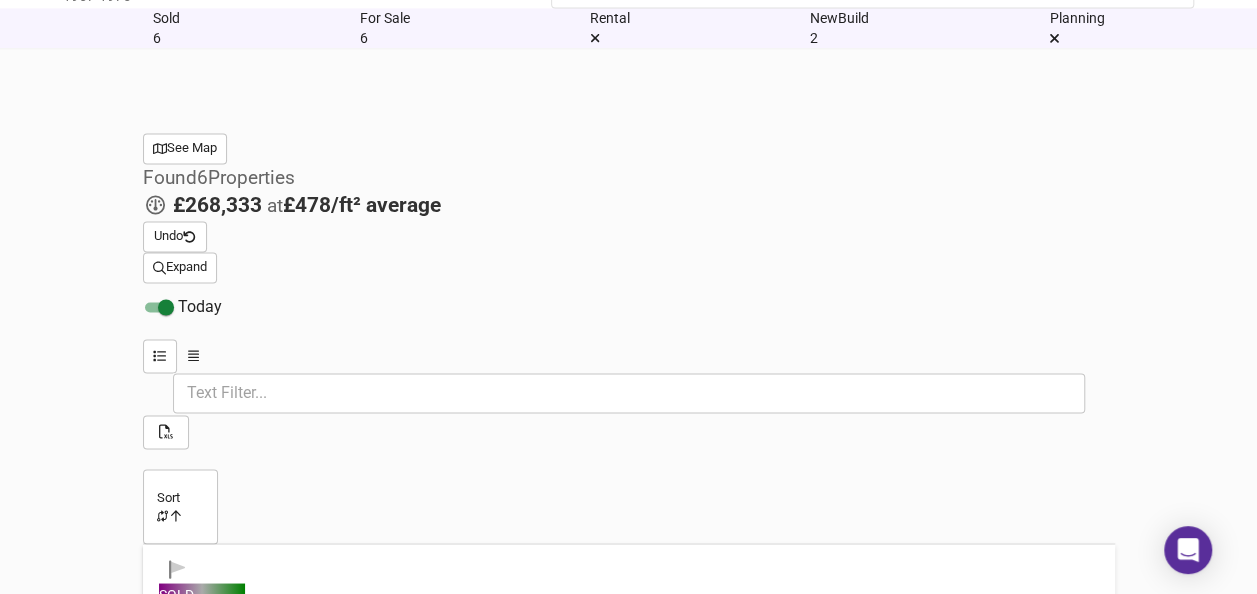 click at bounding box center [178, 1287] 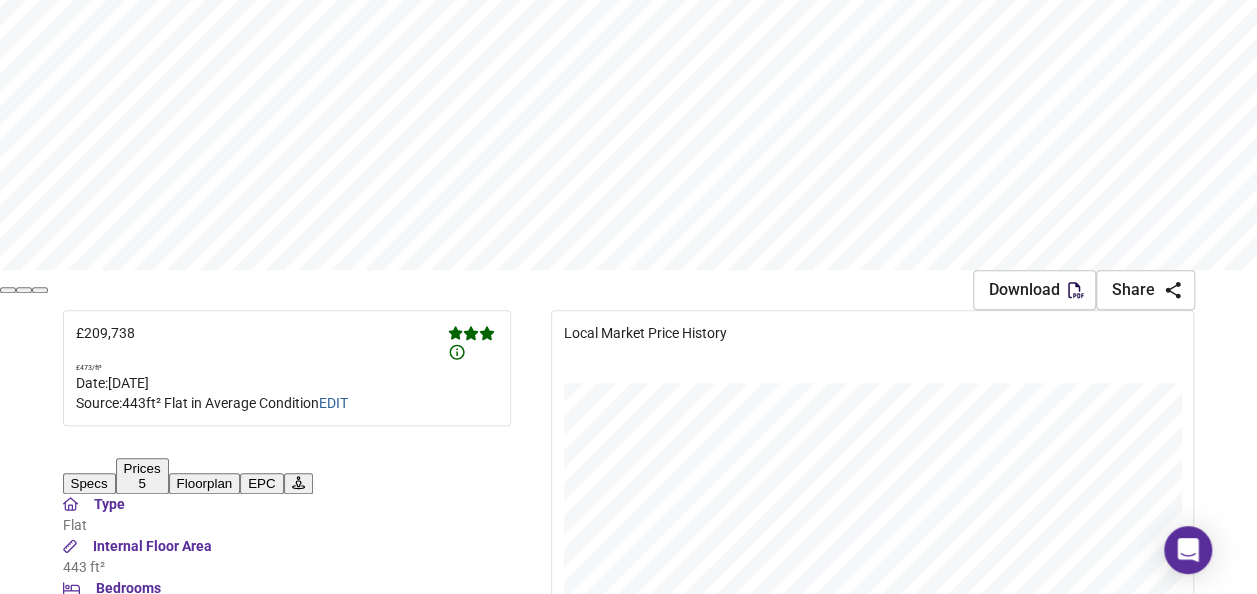 scroll, scrollTop: 894, scrollLeft: 0, axis: vertical 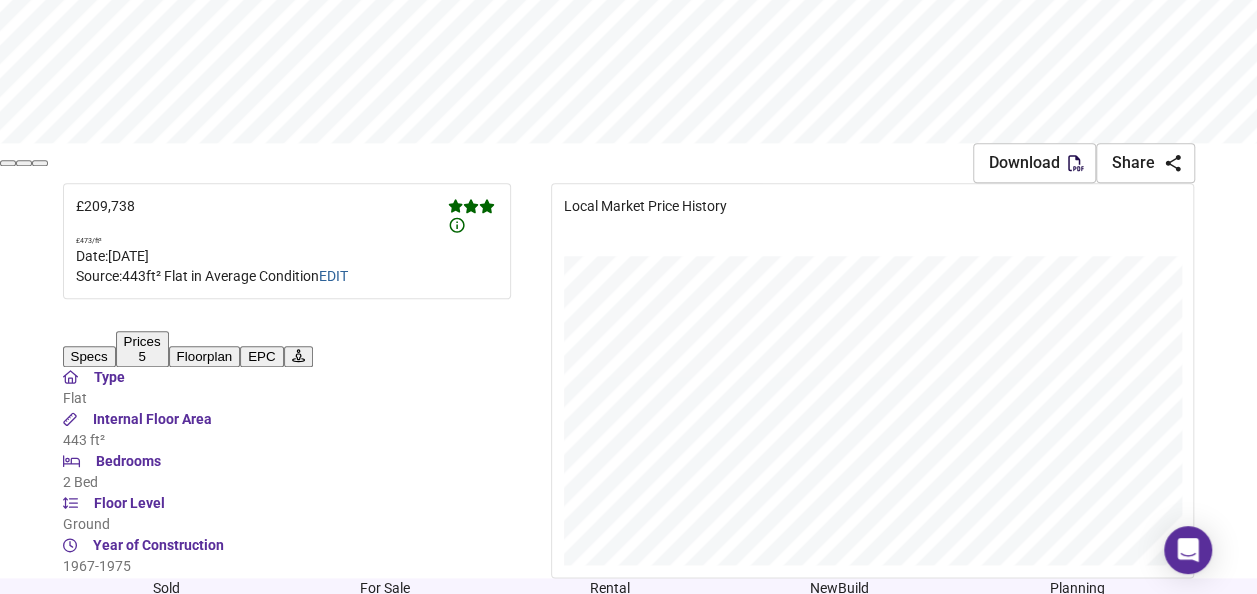 click on "See Map" at bounding box center (185, 718) 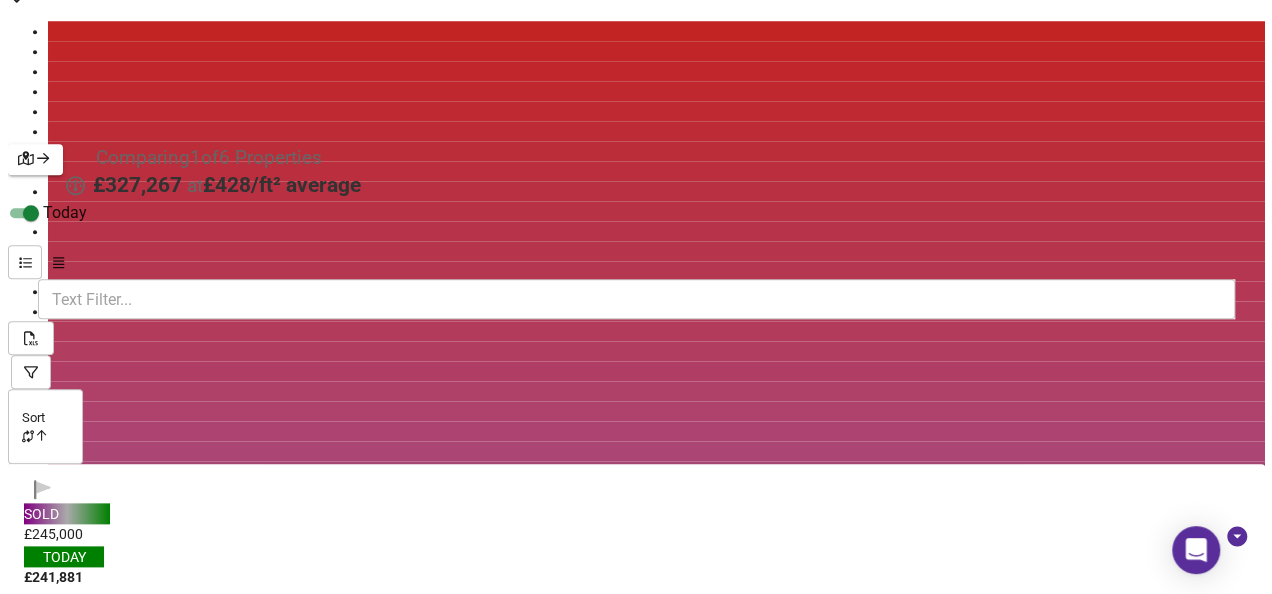 scroll, scrollTop: 0, scrollLeft: 0, axis: both 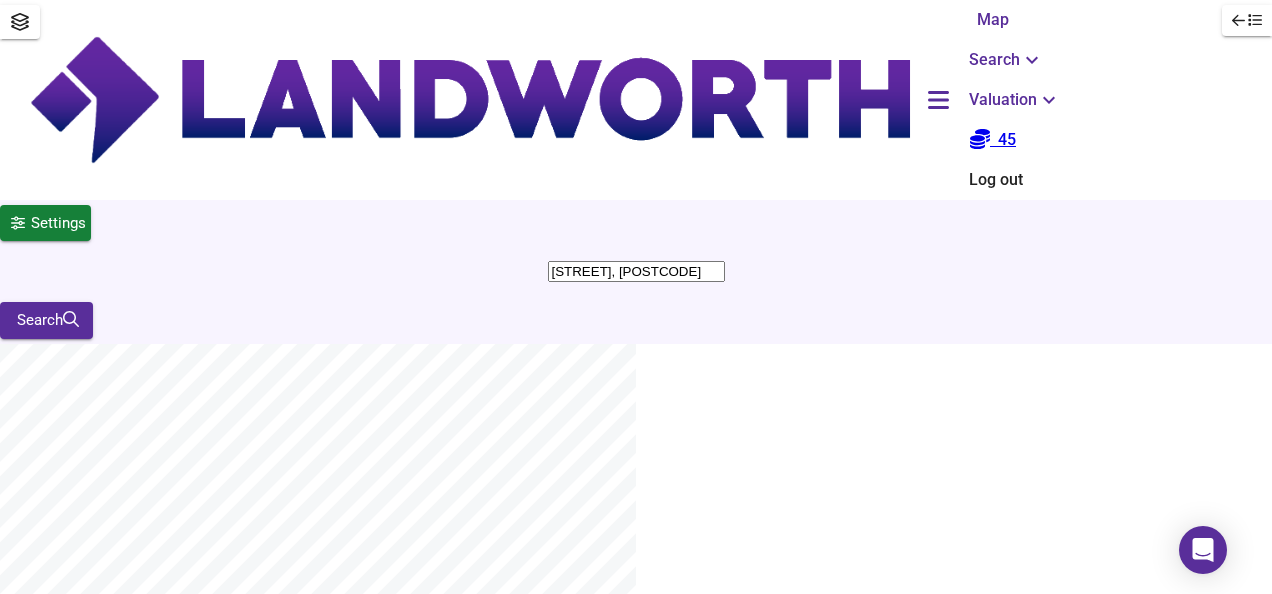 click on "SOLD £[PRICE]   TODAY  £ [PRICE]  [NUMBER]  Bed   Flat [NUMBER], [NUMBER] [STREET], [POSTCODE_PREFIX] [POSTCODE_SUFFIX] Flat [NUMBER], [NUMBER] [STREET], [POSTCODE_PREFIX] [POSTCODE_SUFFIX] [NUMBER]  Bed   Flat [NUMBER] ft² £ [PRICE] / ft²   Less Similar [PERCENT]%" at bounding box center [126, 2430] 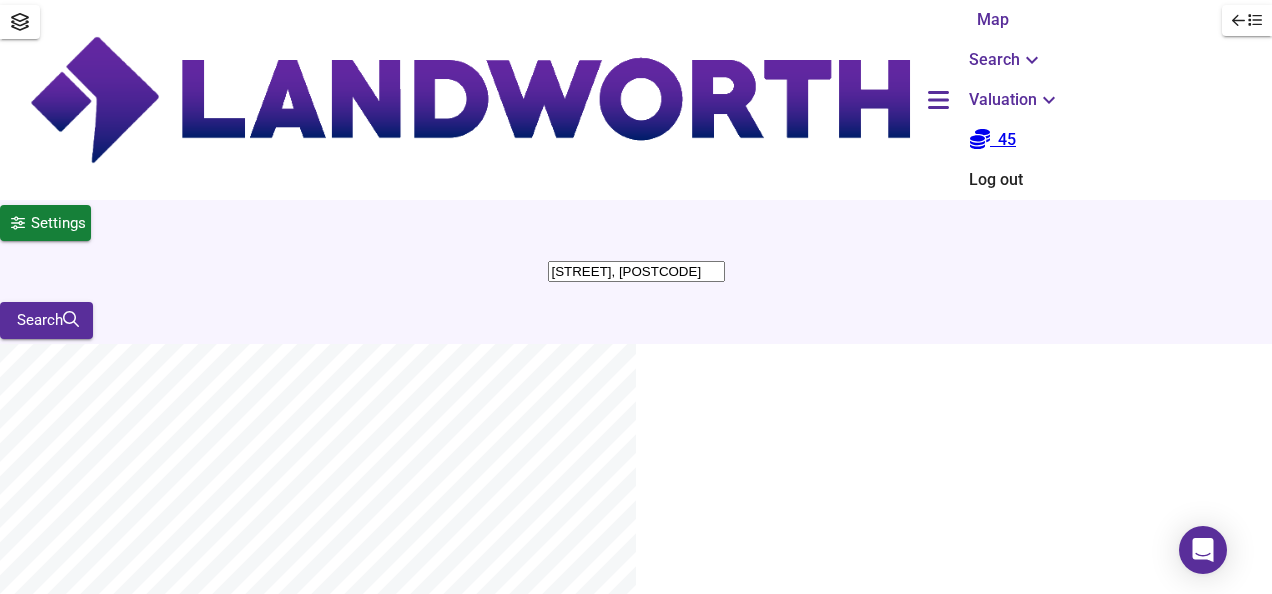 click at bounding box center (101, 2430) 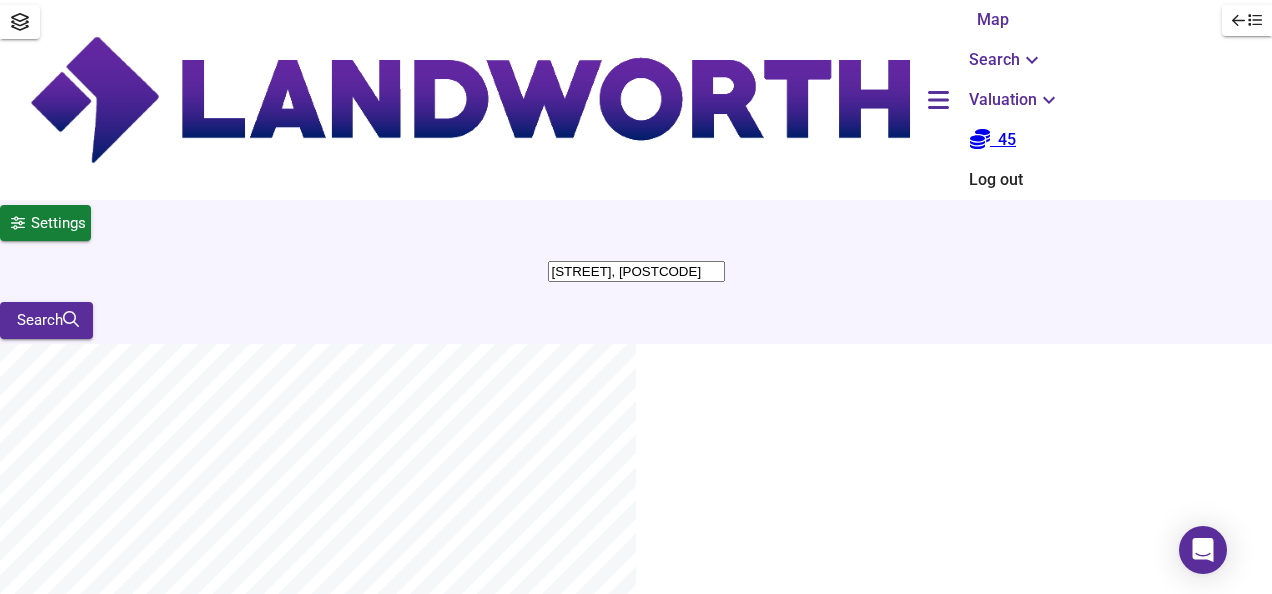 scroll, scrollTop: 0, scrollLeft: 0, axis: both 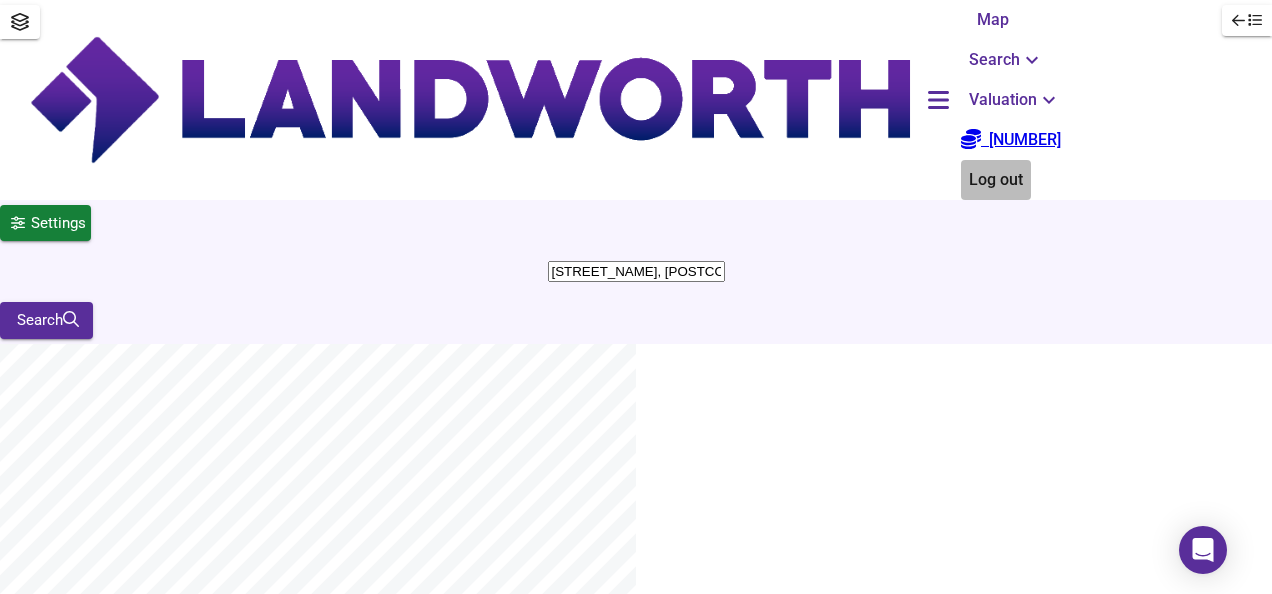 click on "Log out" at bounding box center [996, 180] 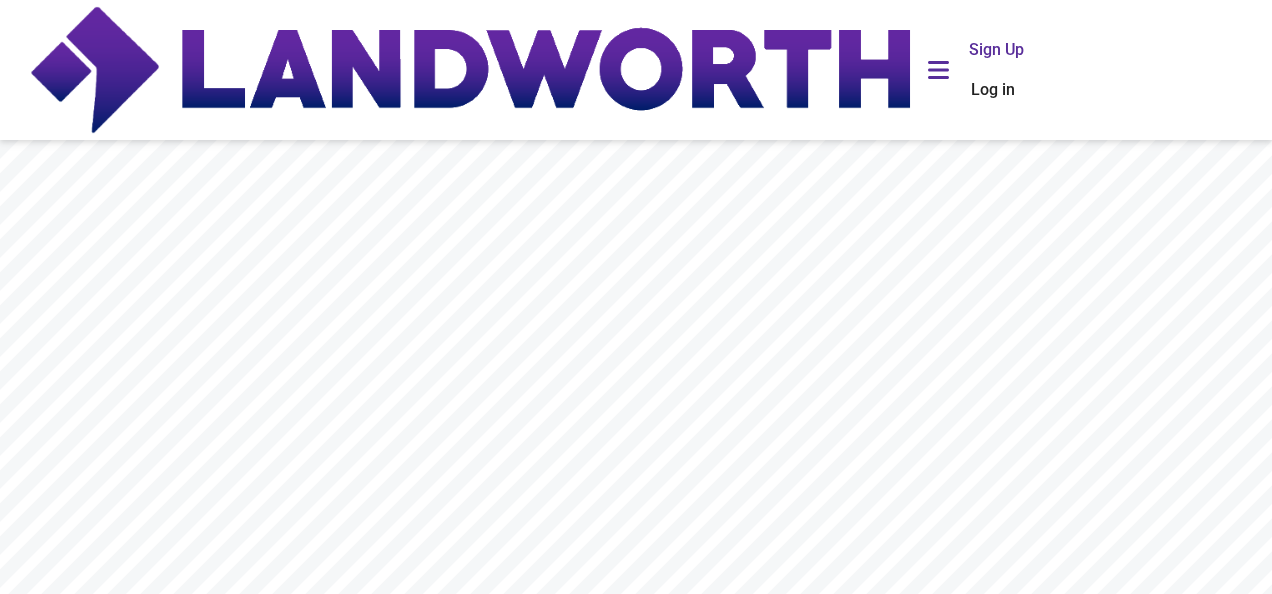 scroll, scrollTop: 0, scrollLeft: 0, axis: both 